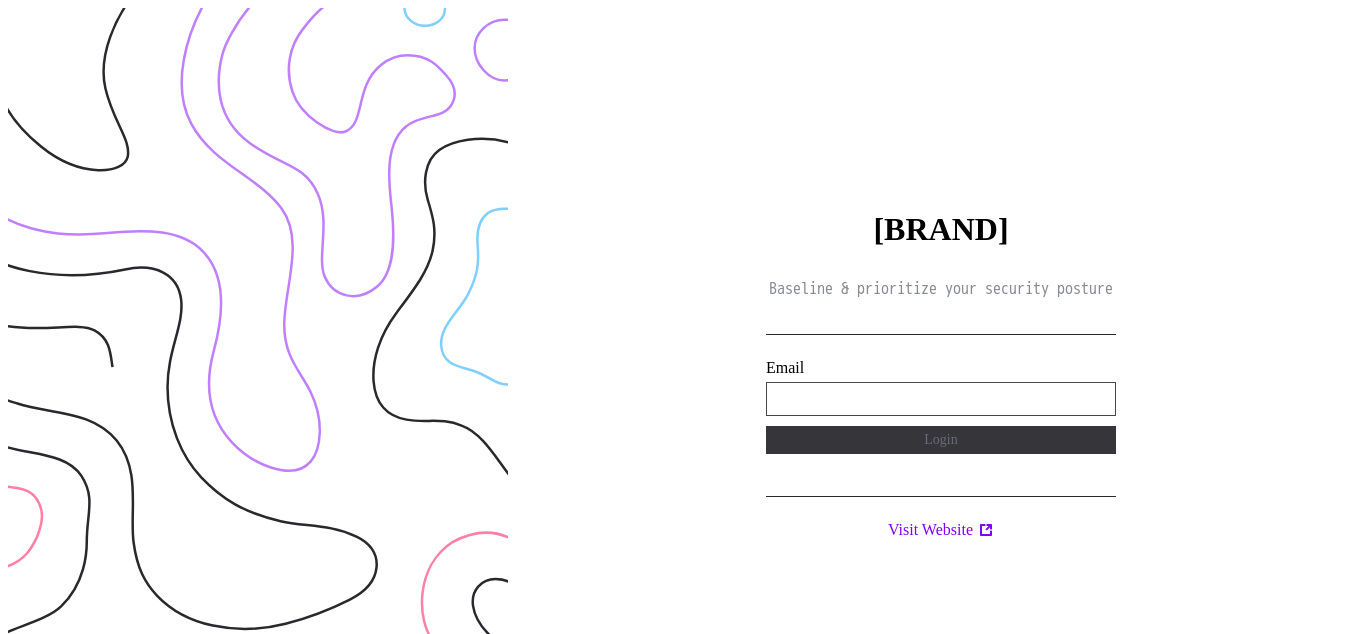 click on "**********" at bounding box center (941, 399) 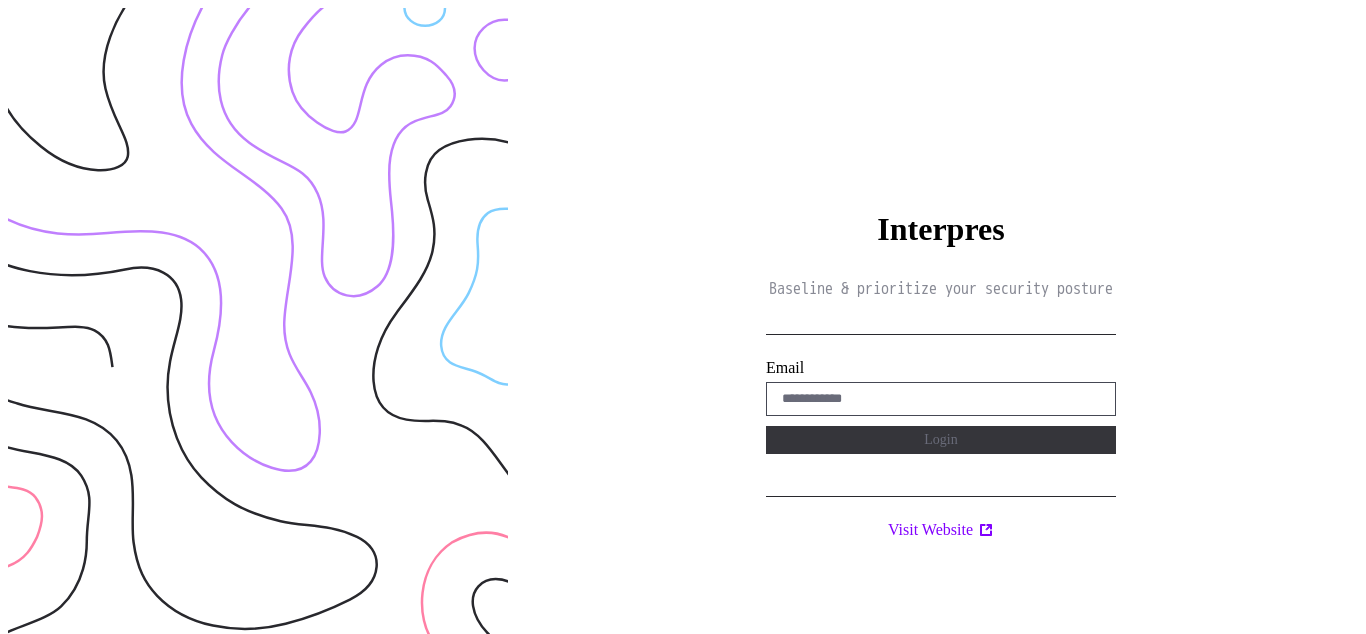 scroll, scrollTop: 0, scrollLeft: 0, axis: both 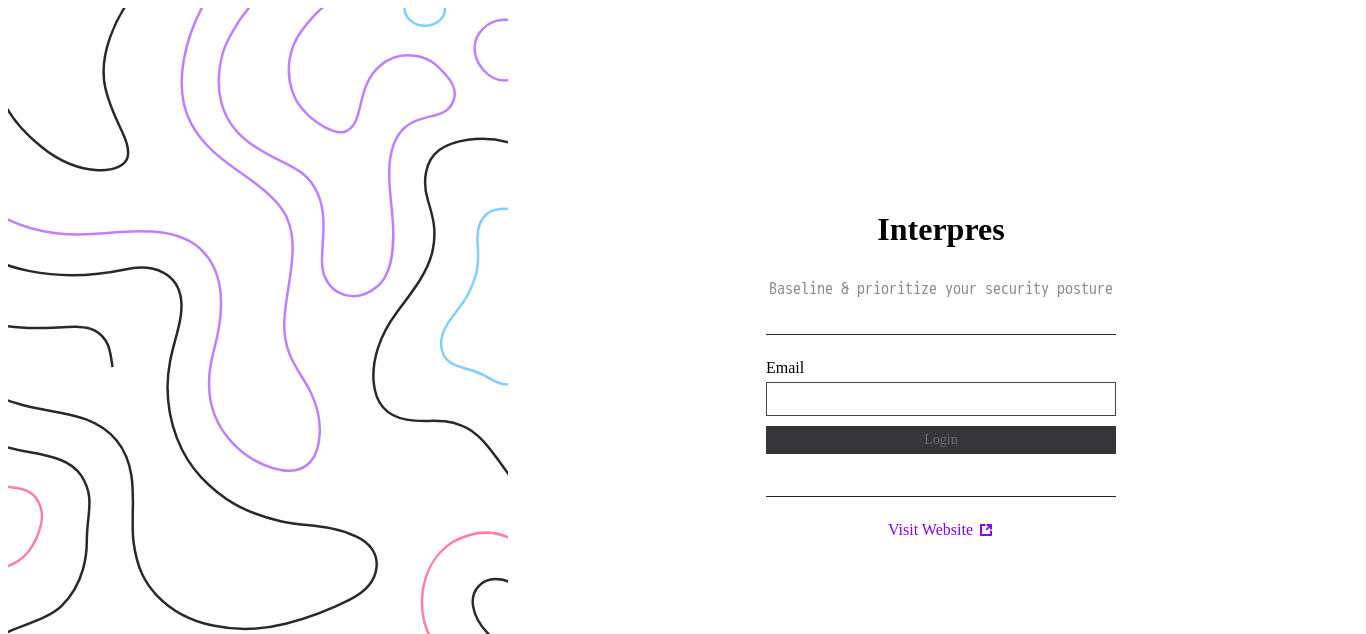 type on "**********" 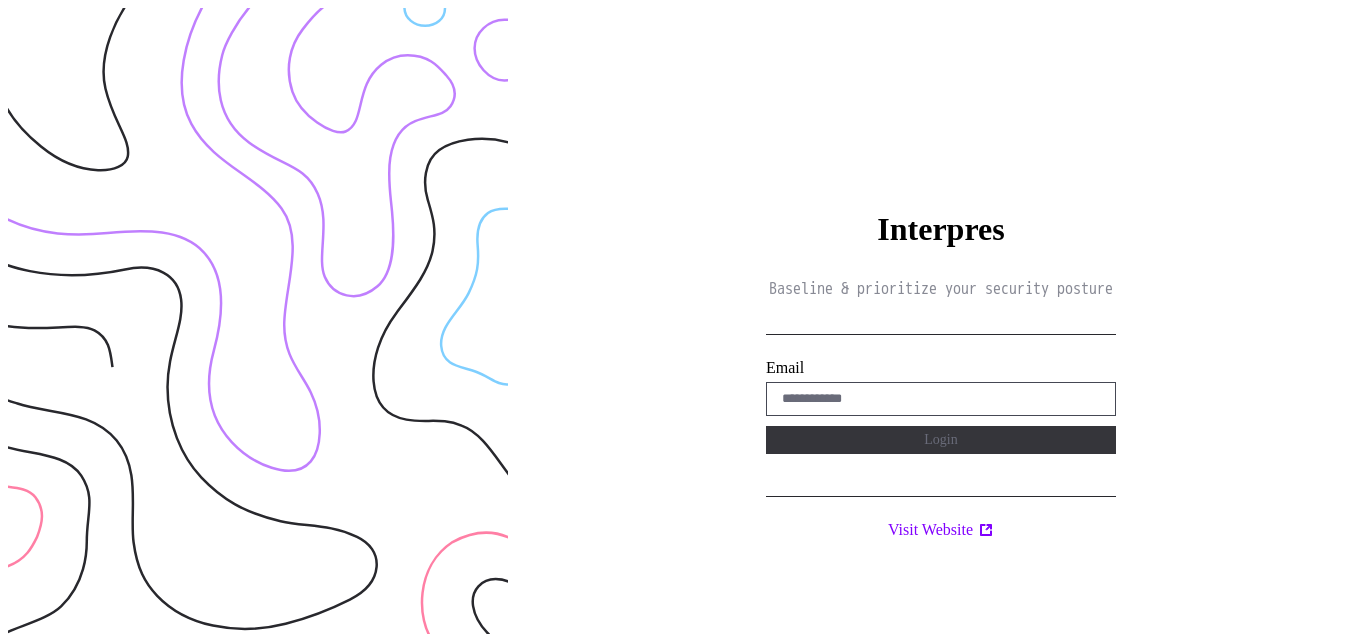 scroll, scrollTop: 0, scrollLeft: 0, axis: both 